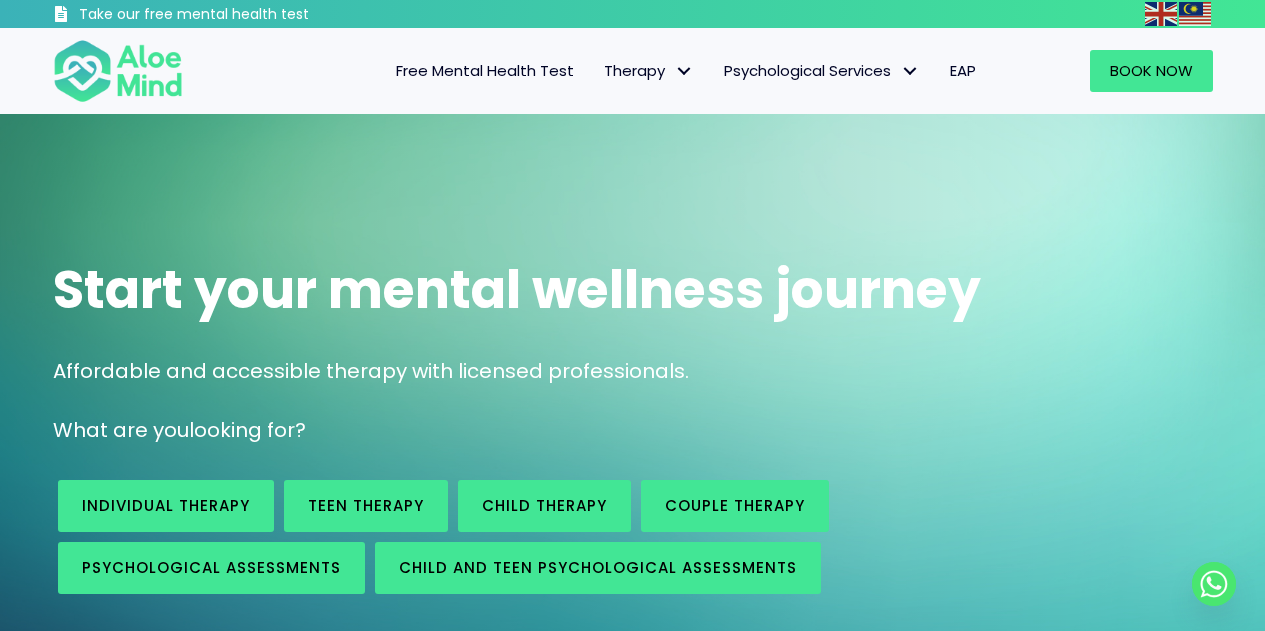 scroll, scrollTop: 0, scrollLeft: 0, axis: both 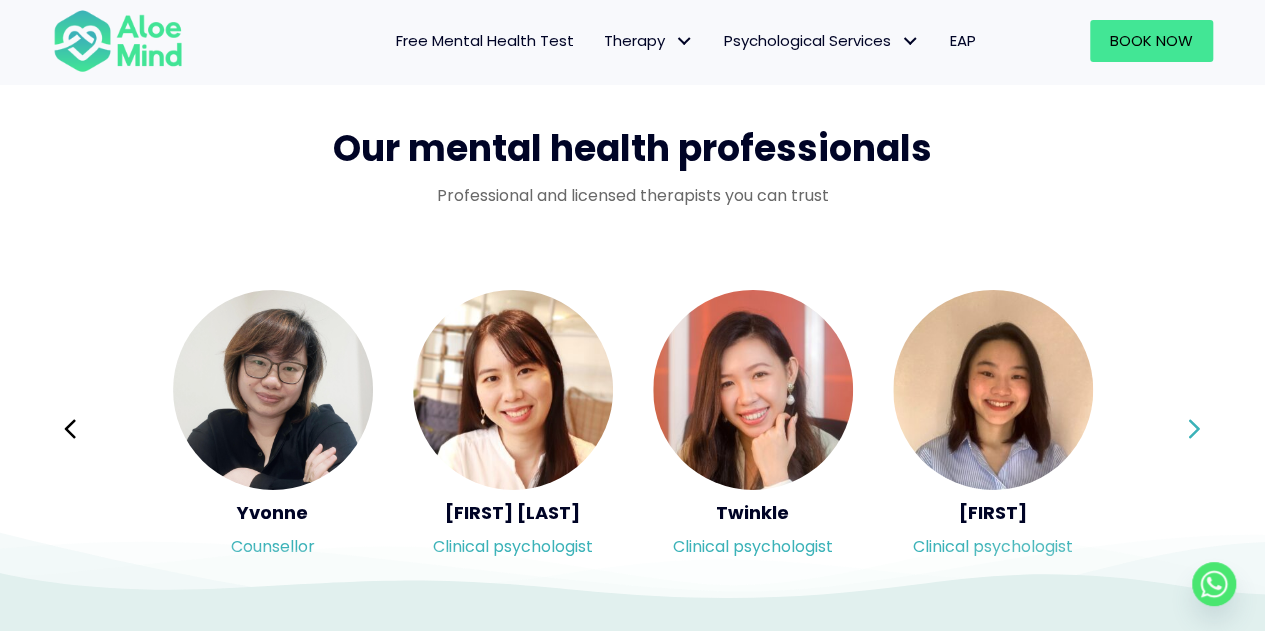 click on "Next" at bounding box center [1195, 429] 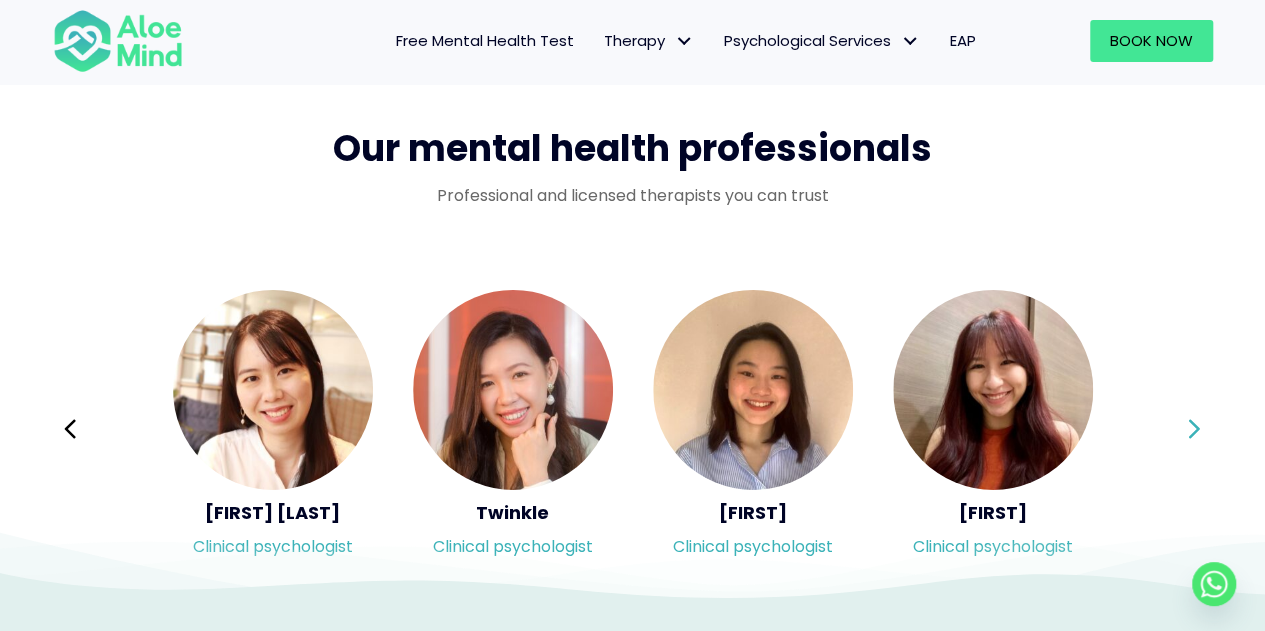 click 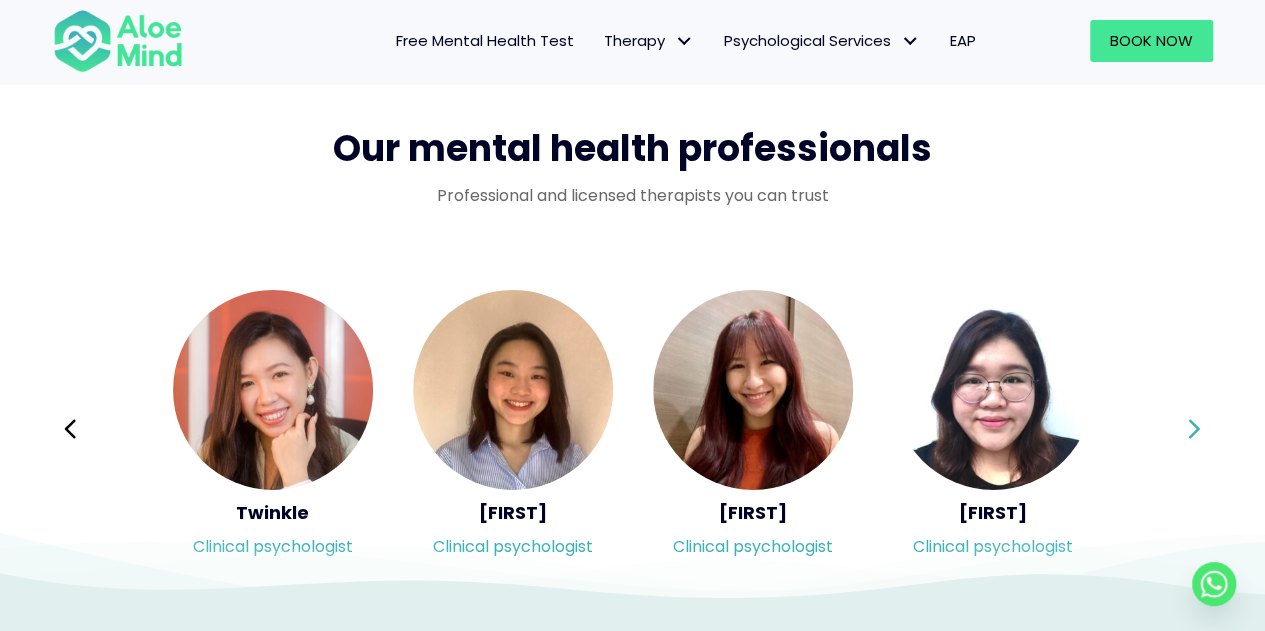 click 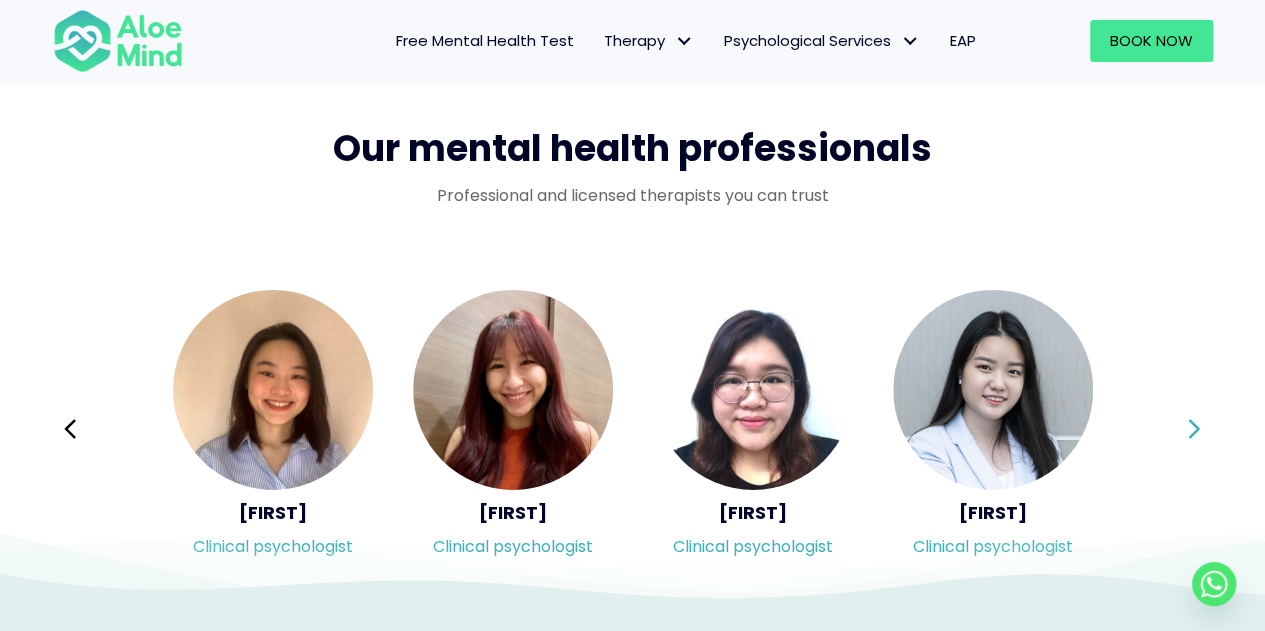 click 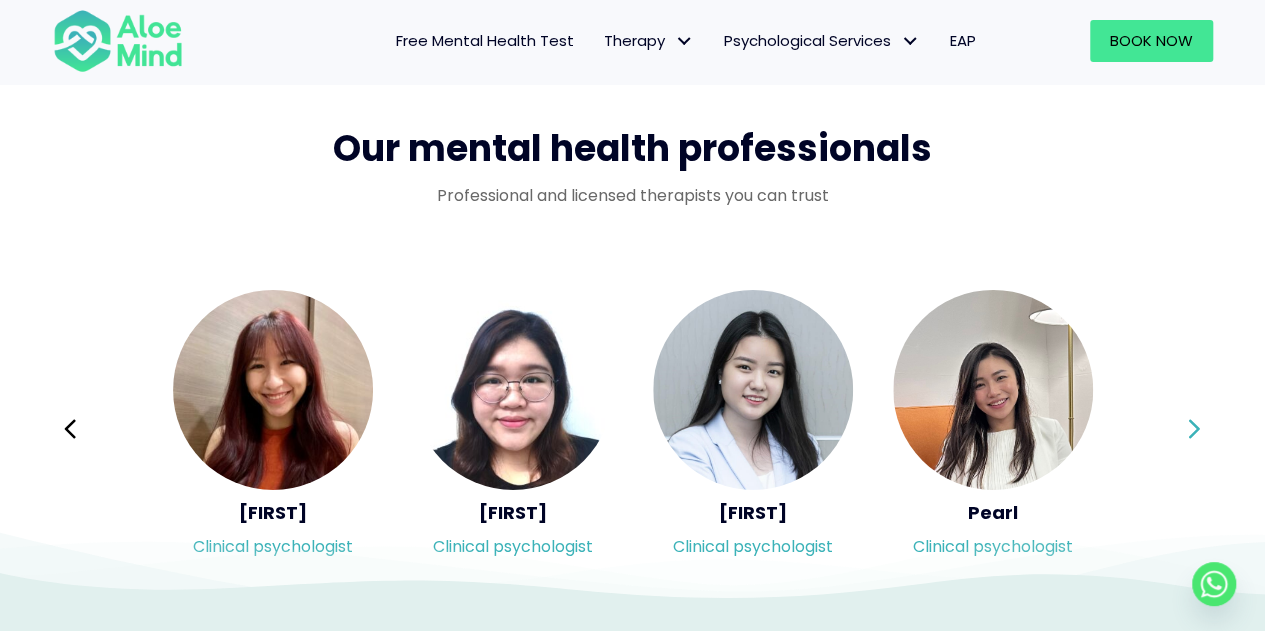 click 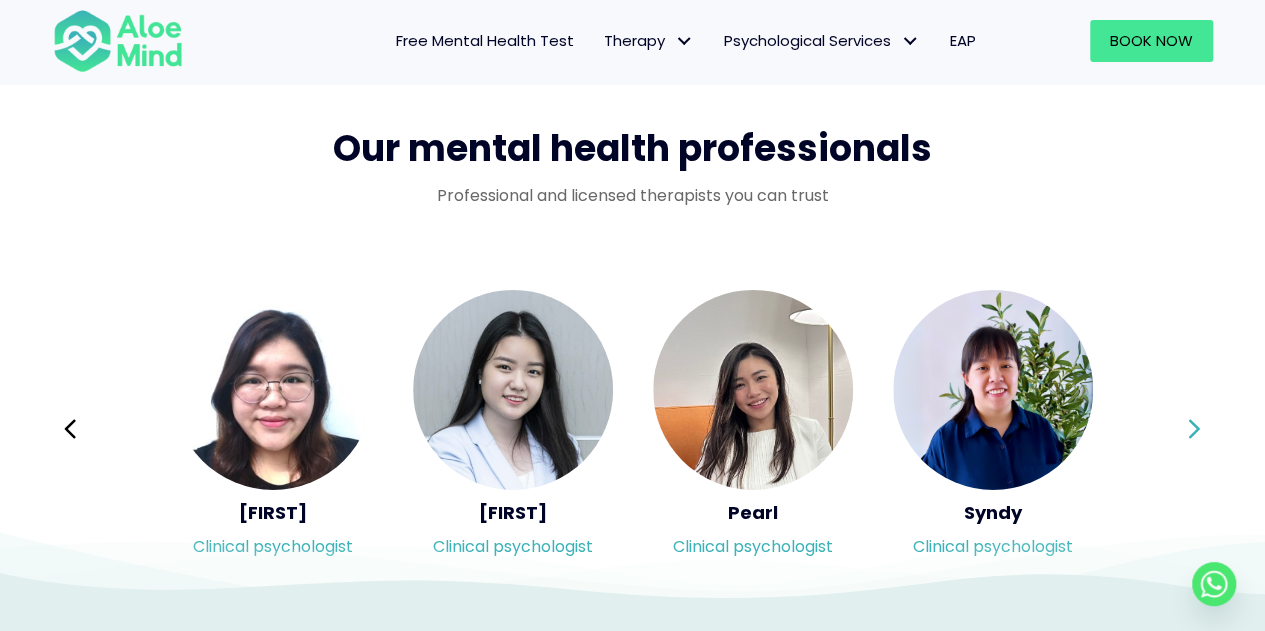 click 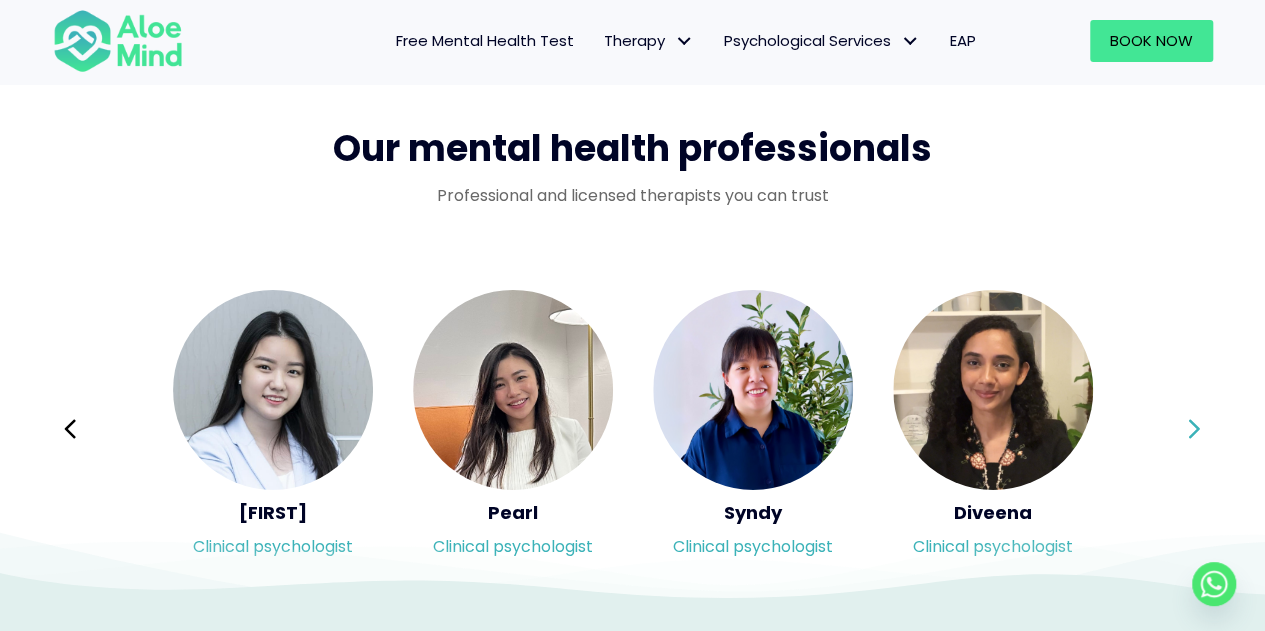 click 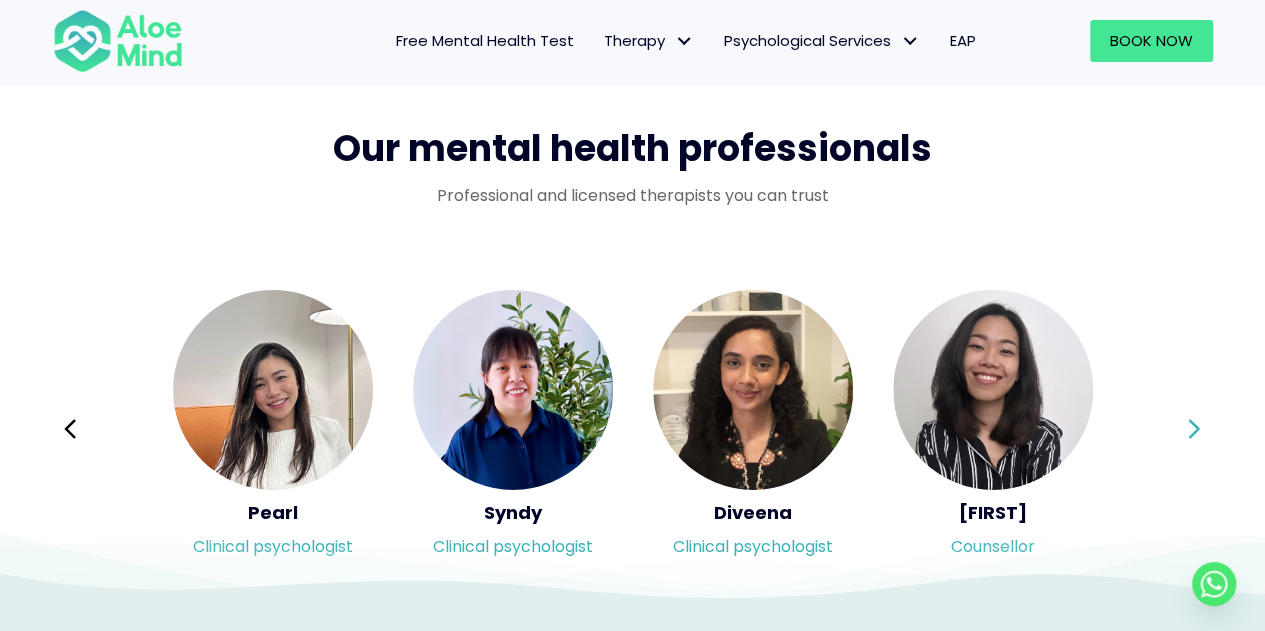 click 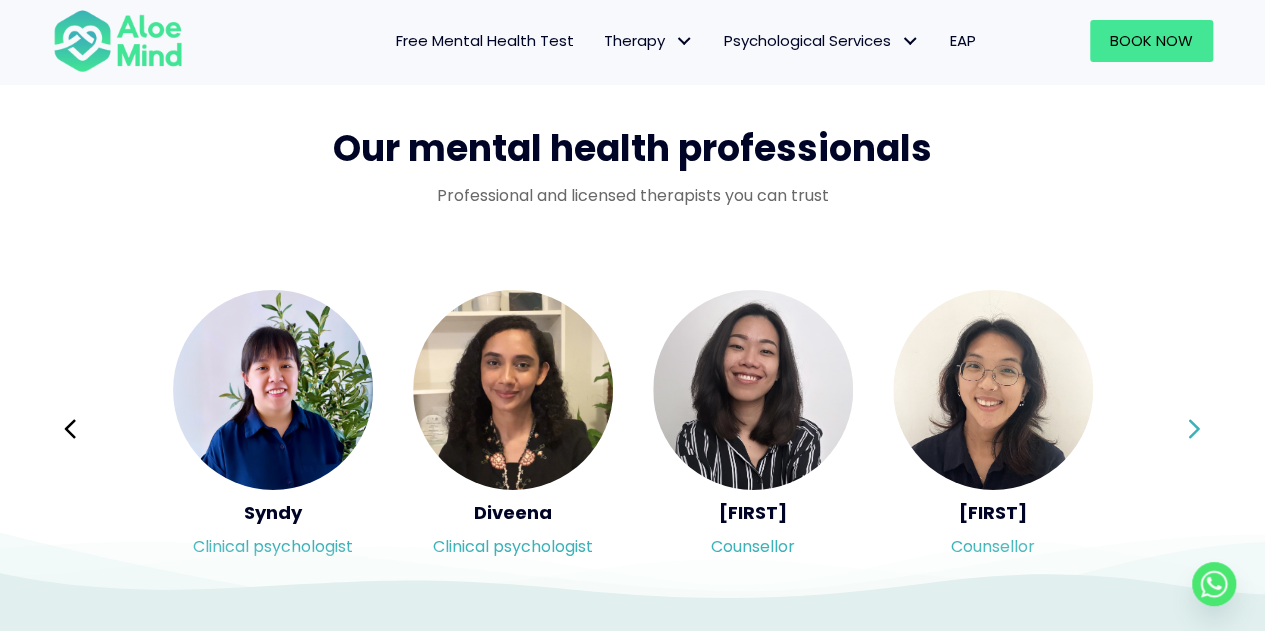 click 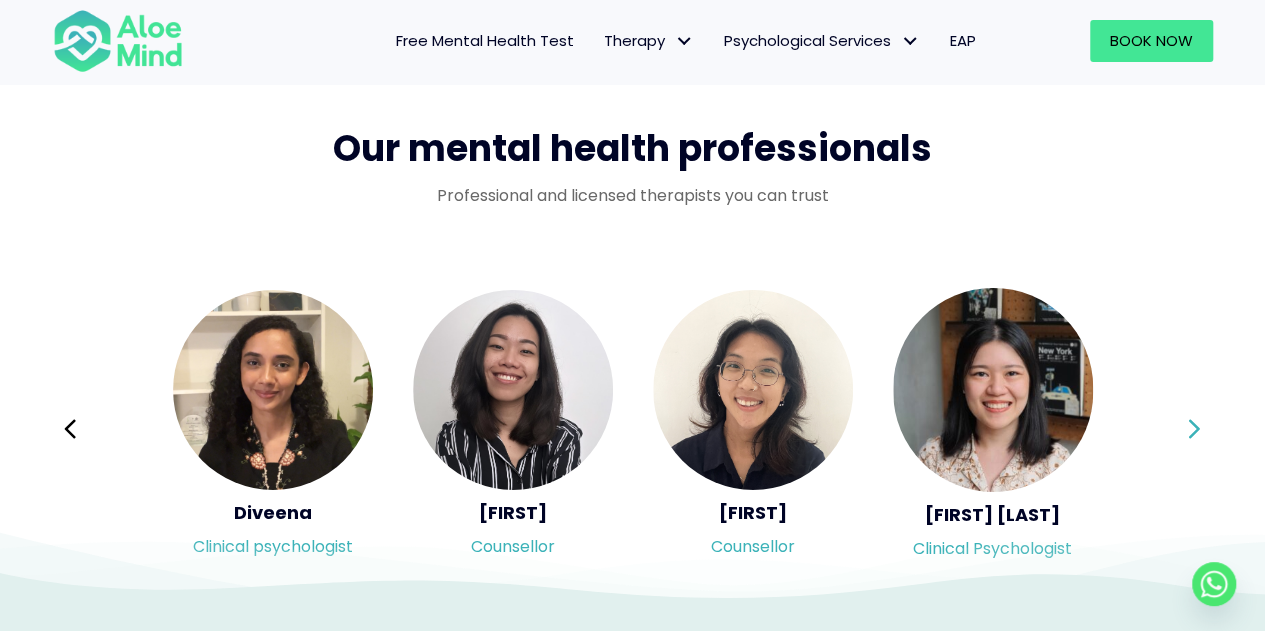 click 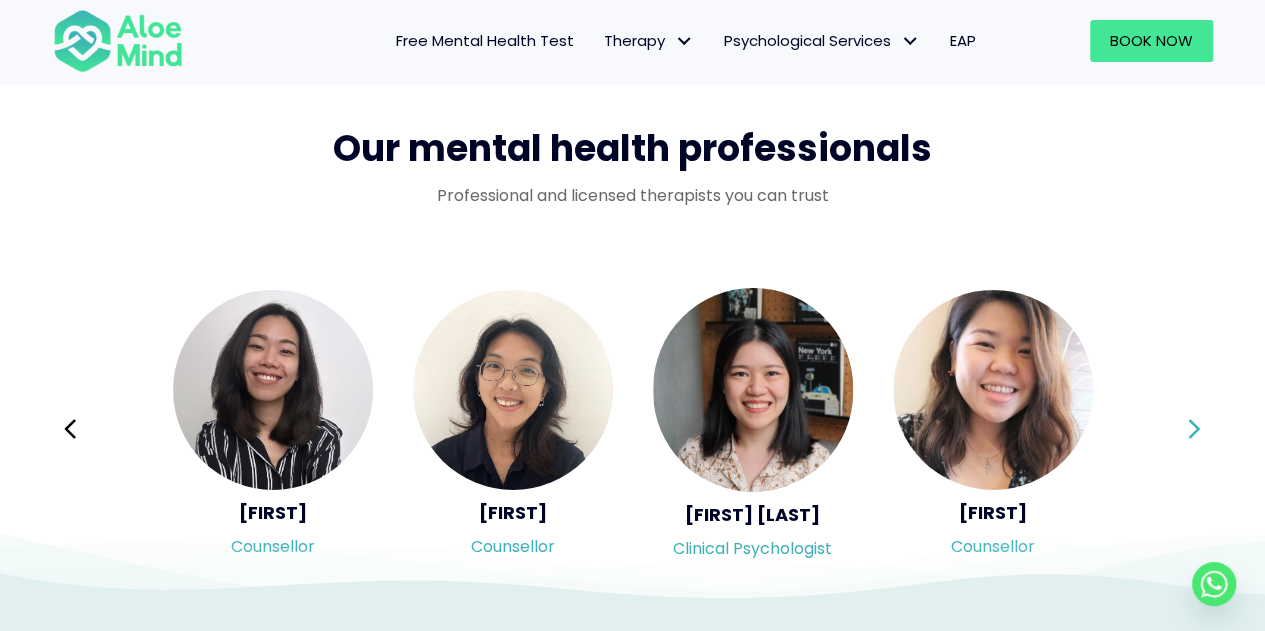 click 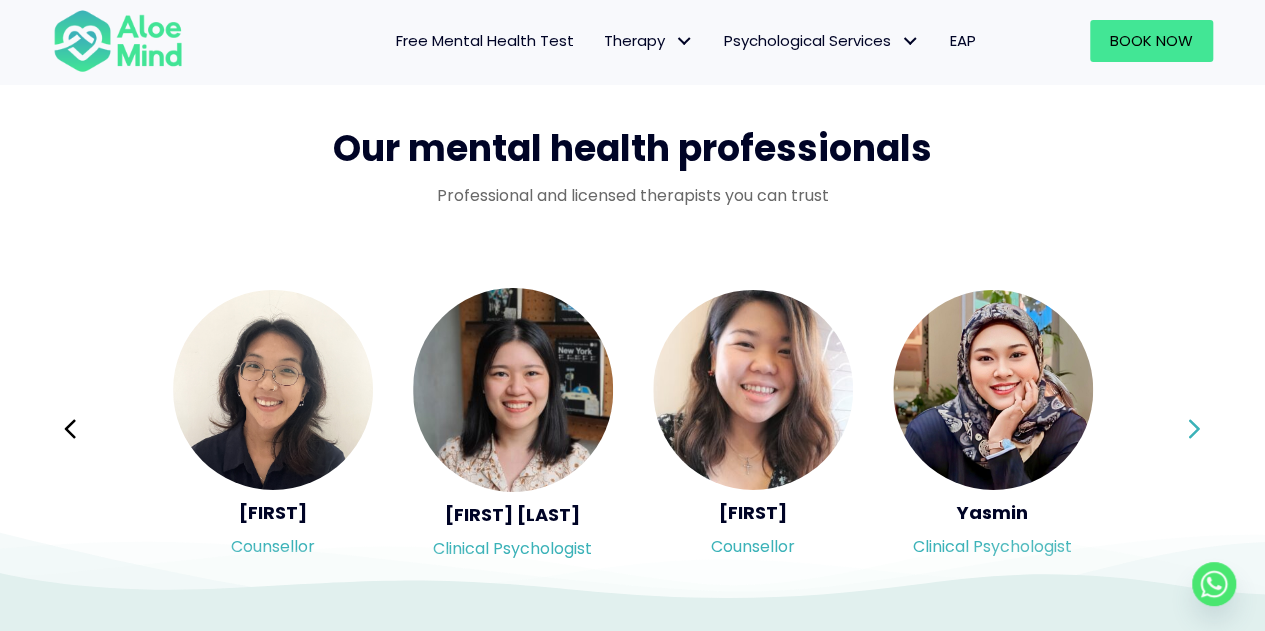 click 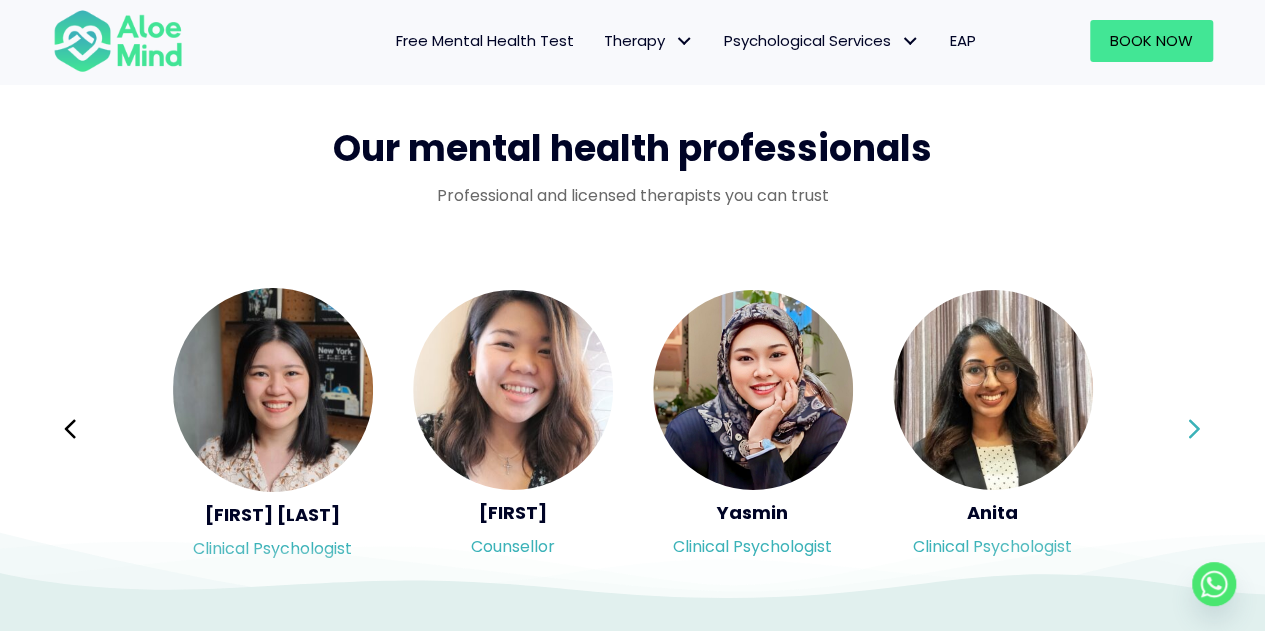 click 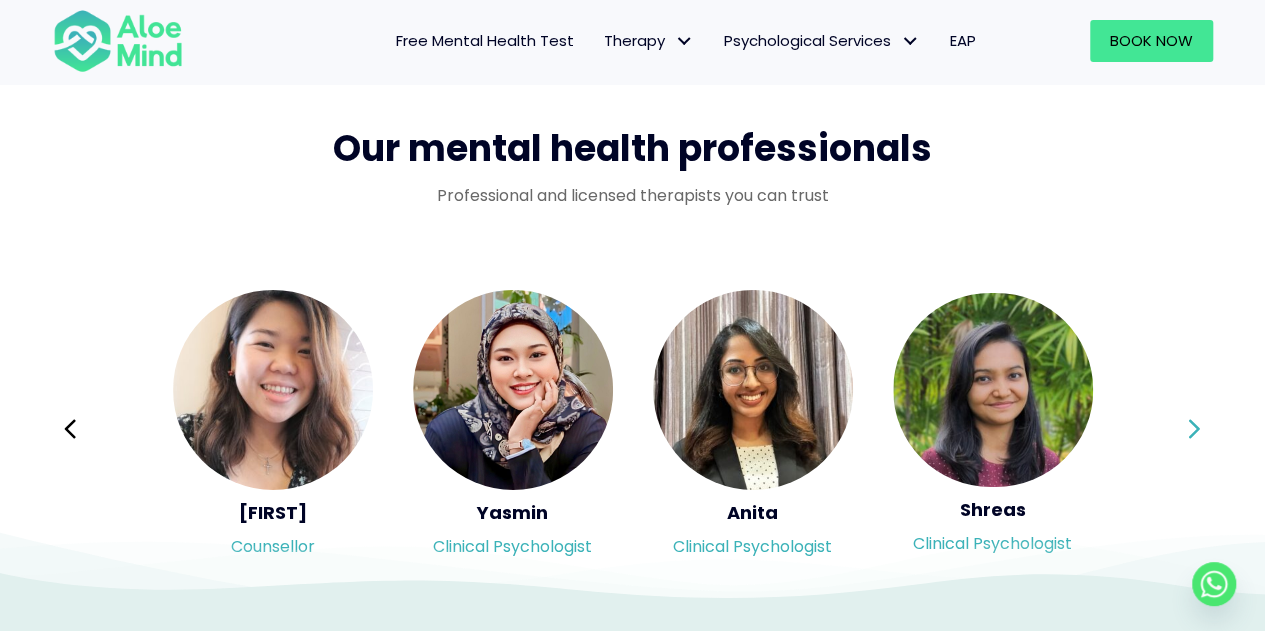 click 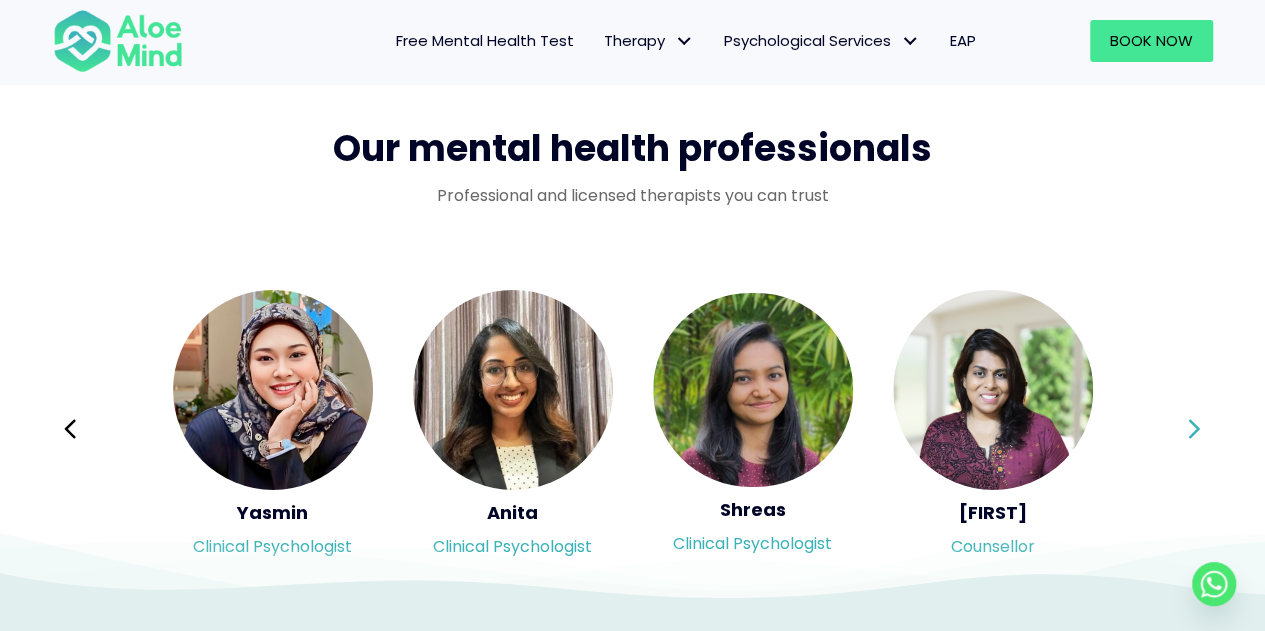click 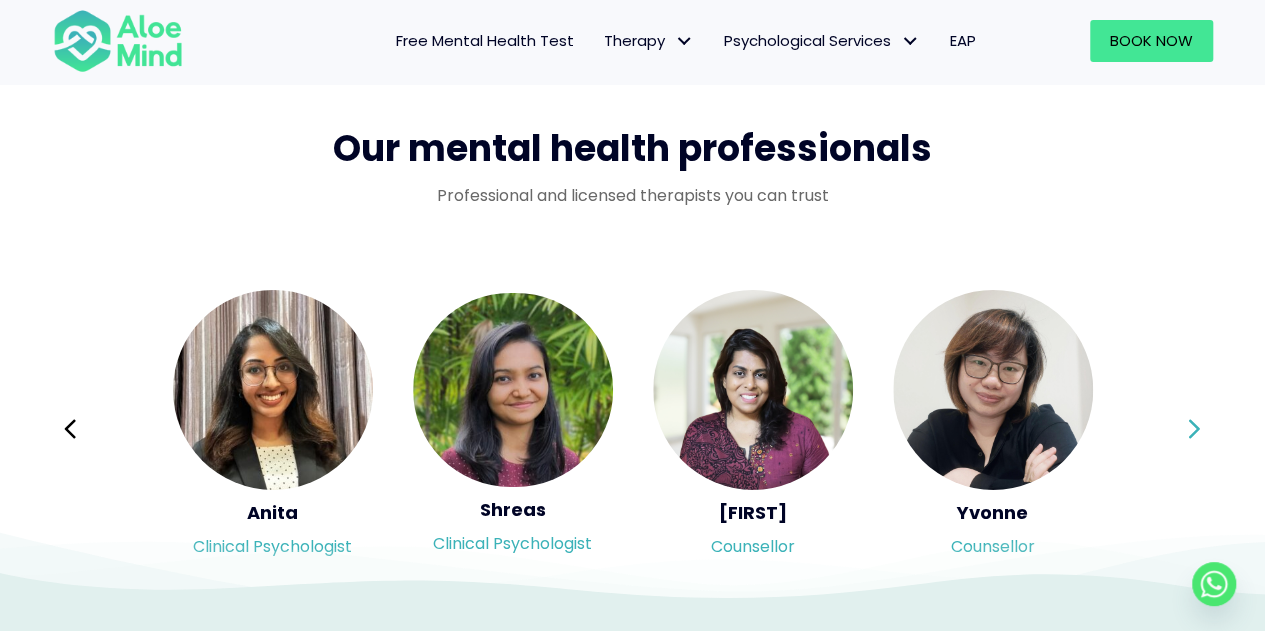 click on "Syndy Clinical psychologist
Diveena Clinical psychologist
Elynna Counsellor
Emelyne Counsellor" at bounding box center [633, 429] 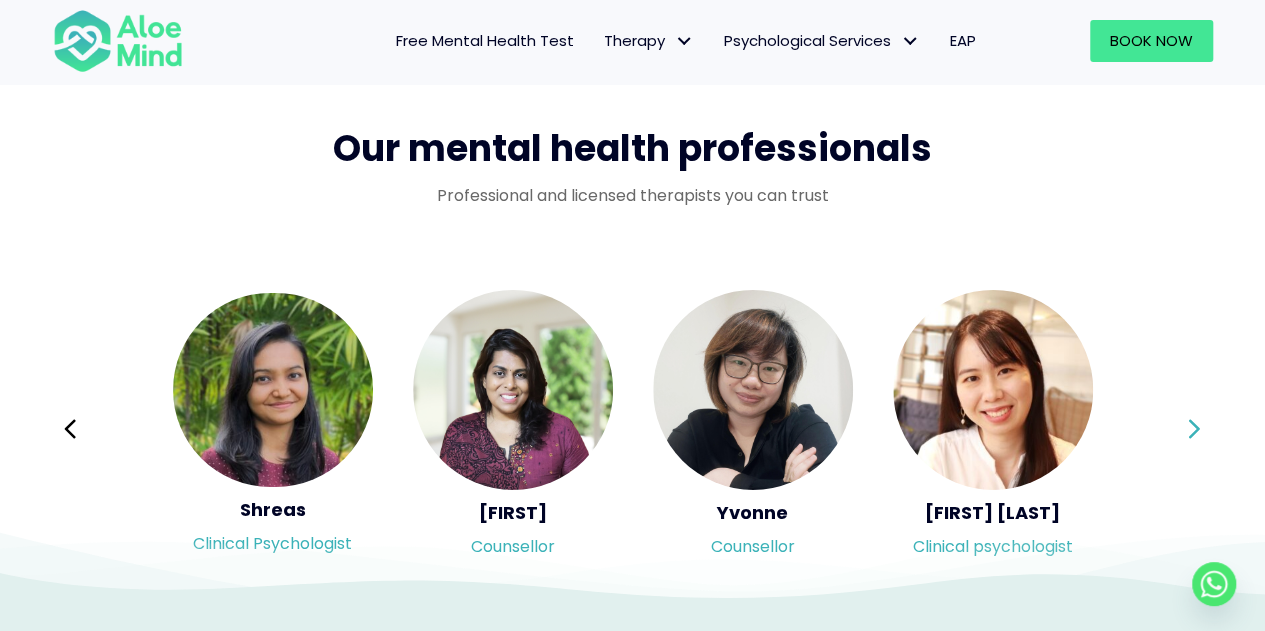 click 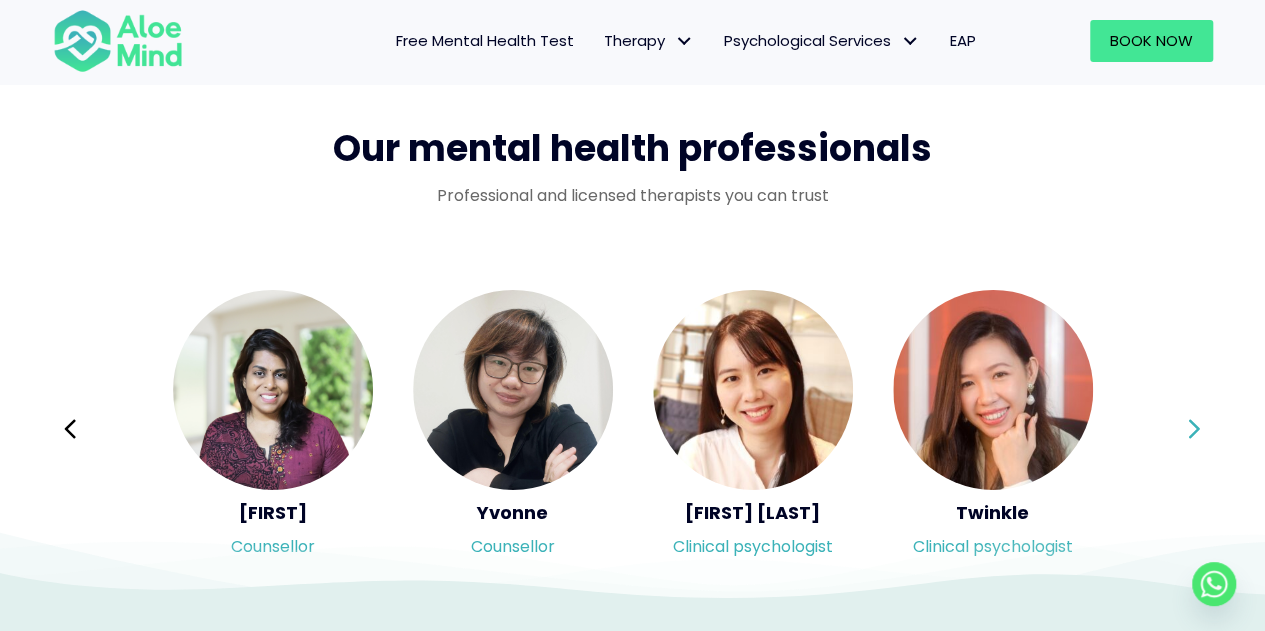 click 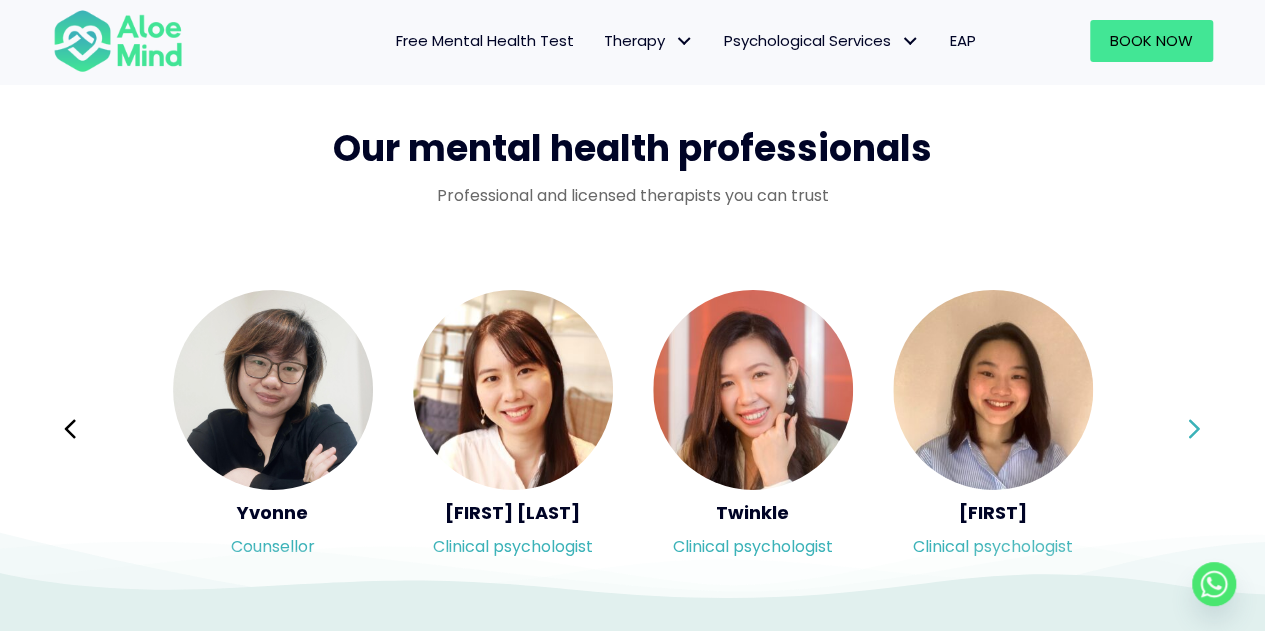 click on "Syndy Clinical psychologist
Diveena Clinical psychologist
Elynna Counsellor
Emelyne Counsellor" at bounding box center (633, 429) 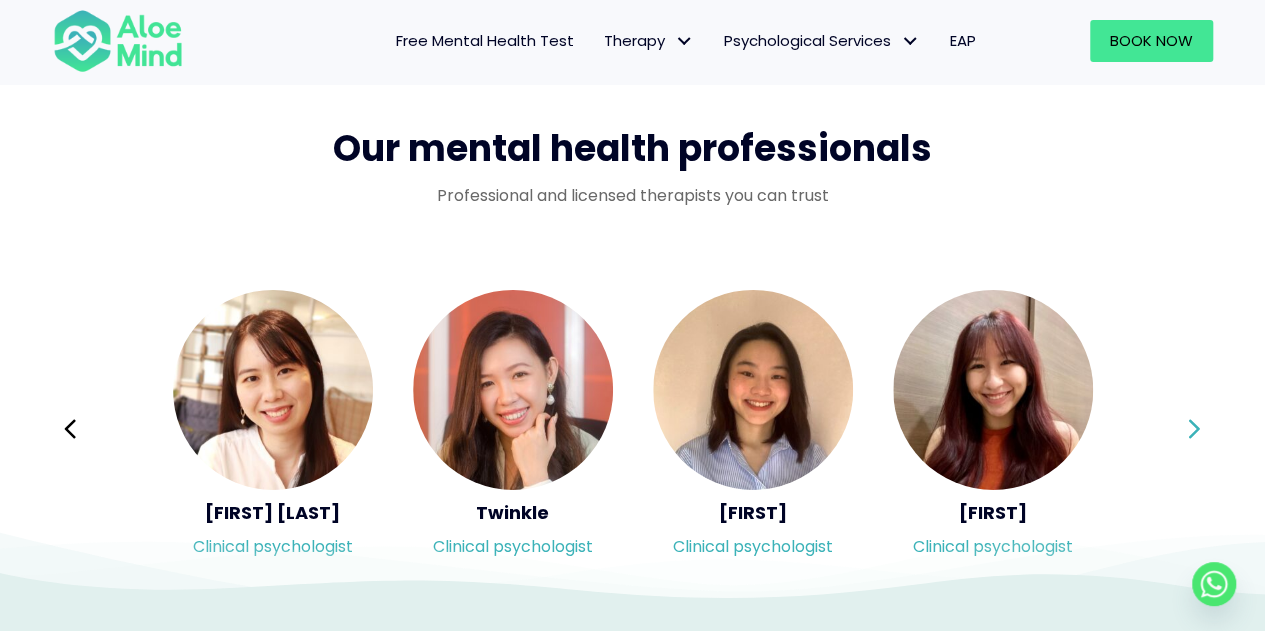 click 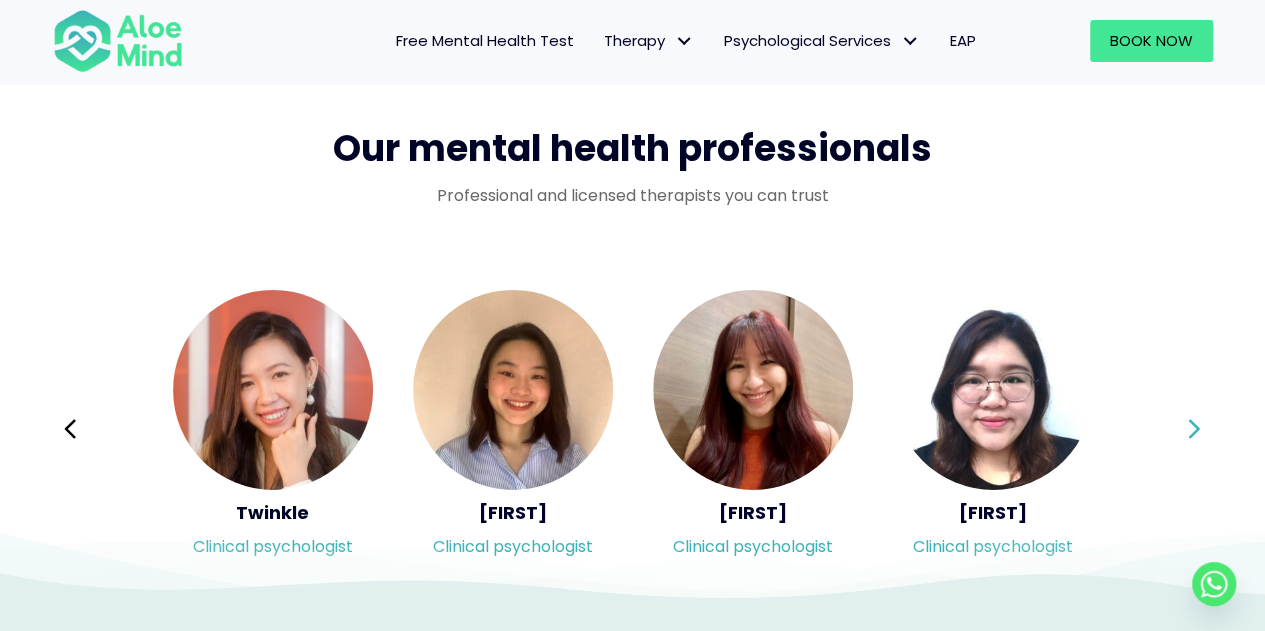 click on "Syndy Clinical psychologist
Diveena Clinical psychologist
Elynna Counsellor
Emelyne Counsellor" at bounding box center [633, 429] 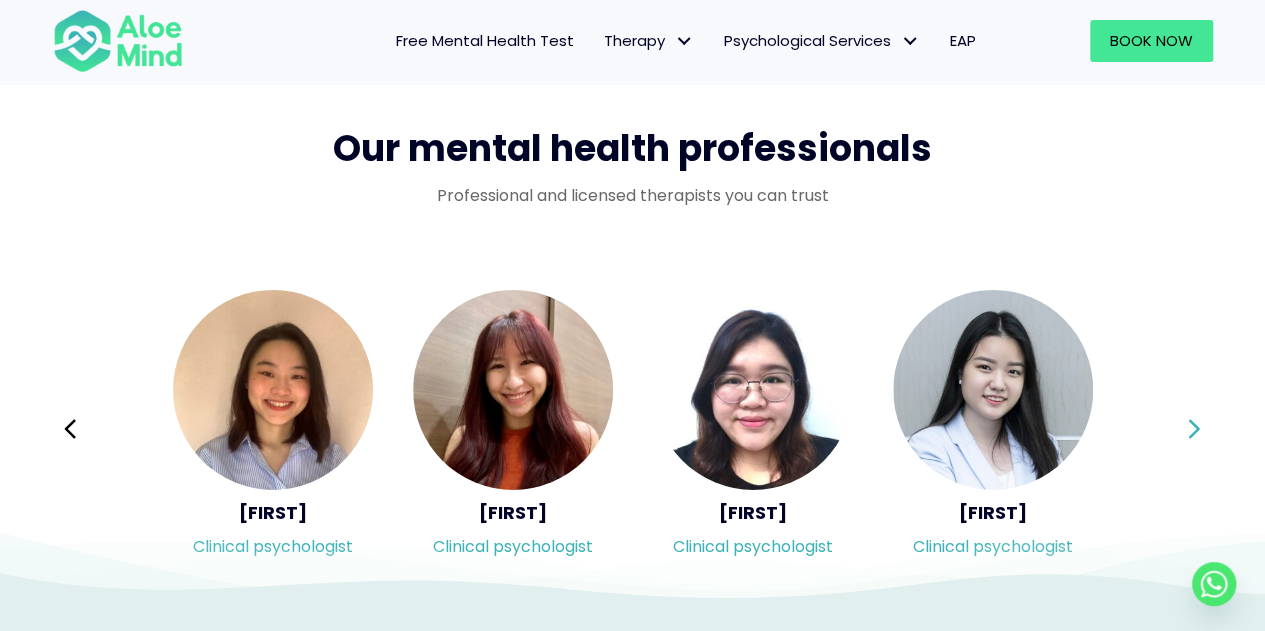 click on "Syndy Clinical psychologist
Diveena Clinical psychologist
Elynna Counsellor
Emelyne Counsellor" at bounding box center [633, 429] 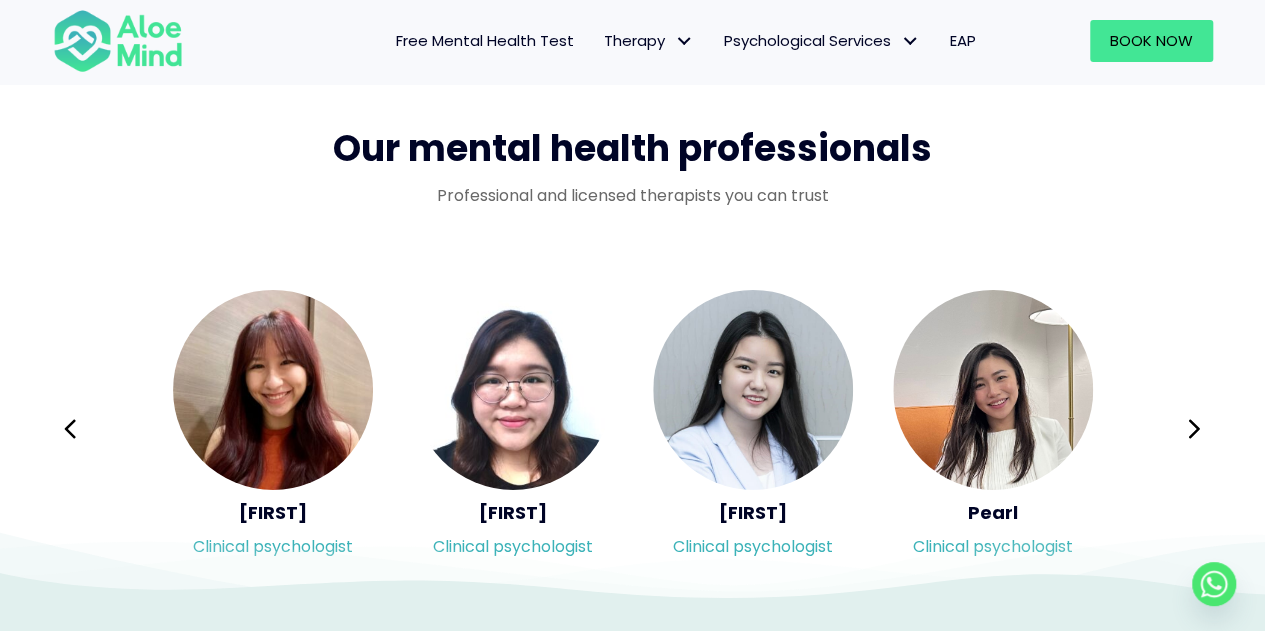 click 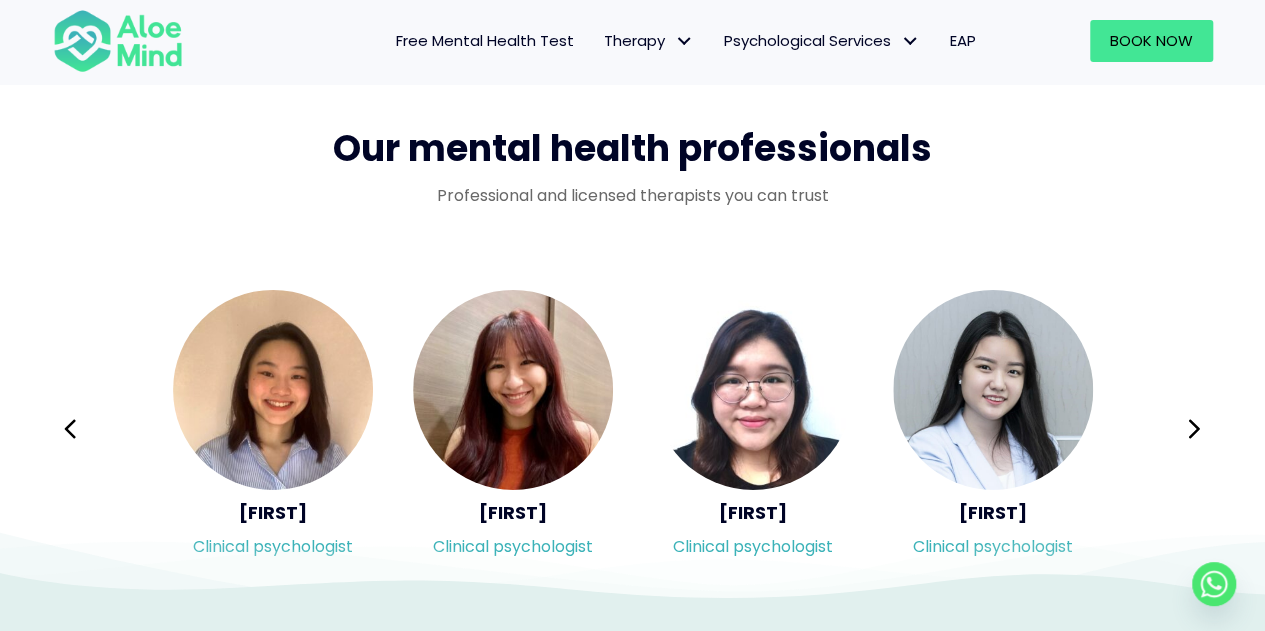 click on "Syndy Clinical psychologist
Diveena Clinical psychologist
Elynna Counsellor
Emelyne Counsellor" at bounding box center (633, 429) 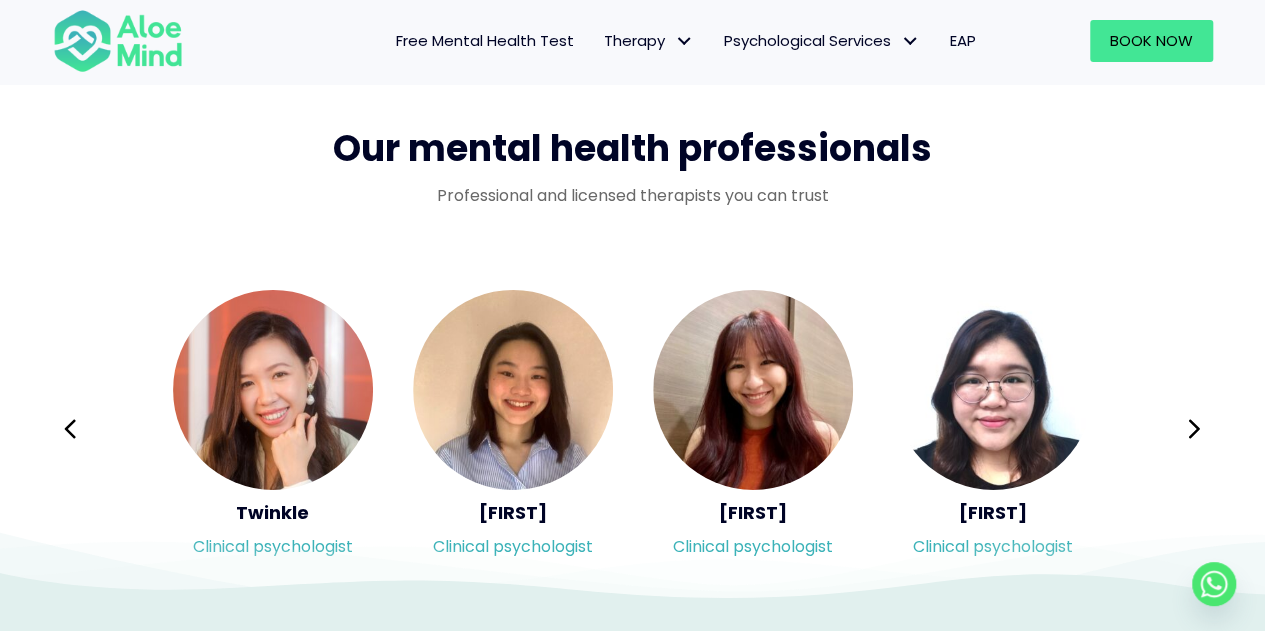click on "Syndy Clinical psychologist
Diveena Clinical psychologist
Elynna Counsellor
Emelyne Counsellor" at bounding box center (633, 429) 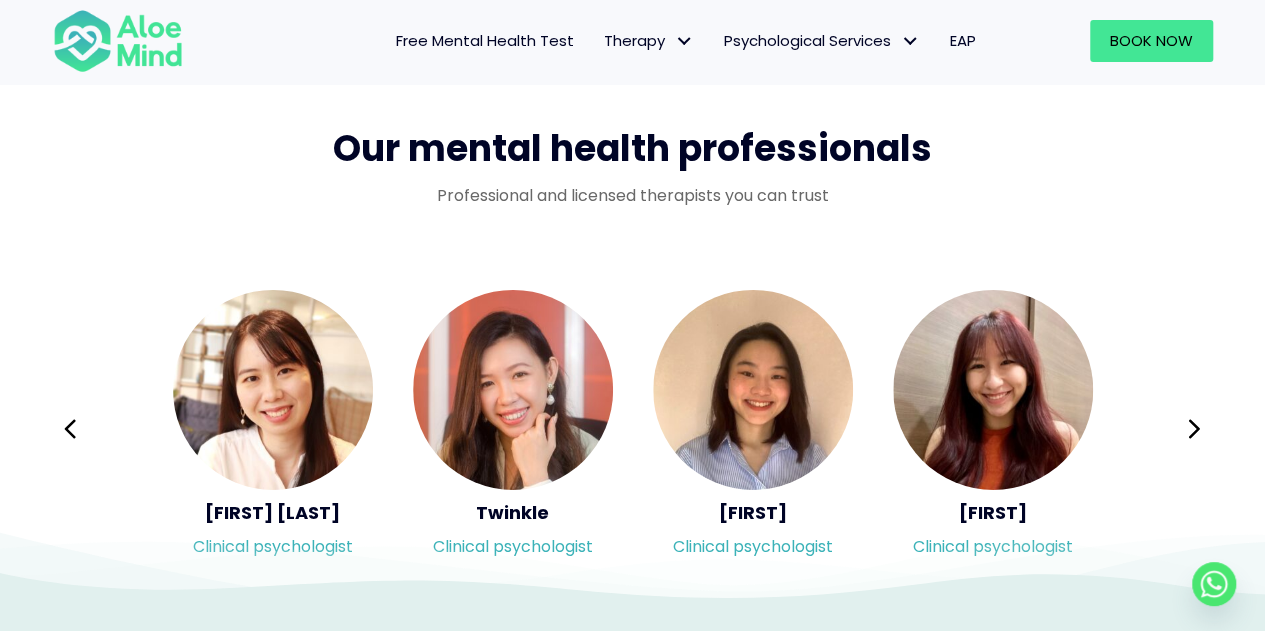 click on "Syndy Clinical psychologist
Diveena Clinical psychologist
Elynna Counsellor
Emelyne Counsellor" at bounding box center [633, 429] 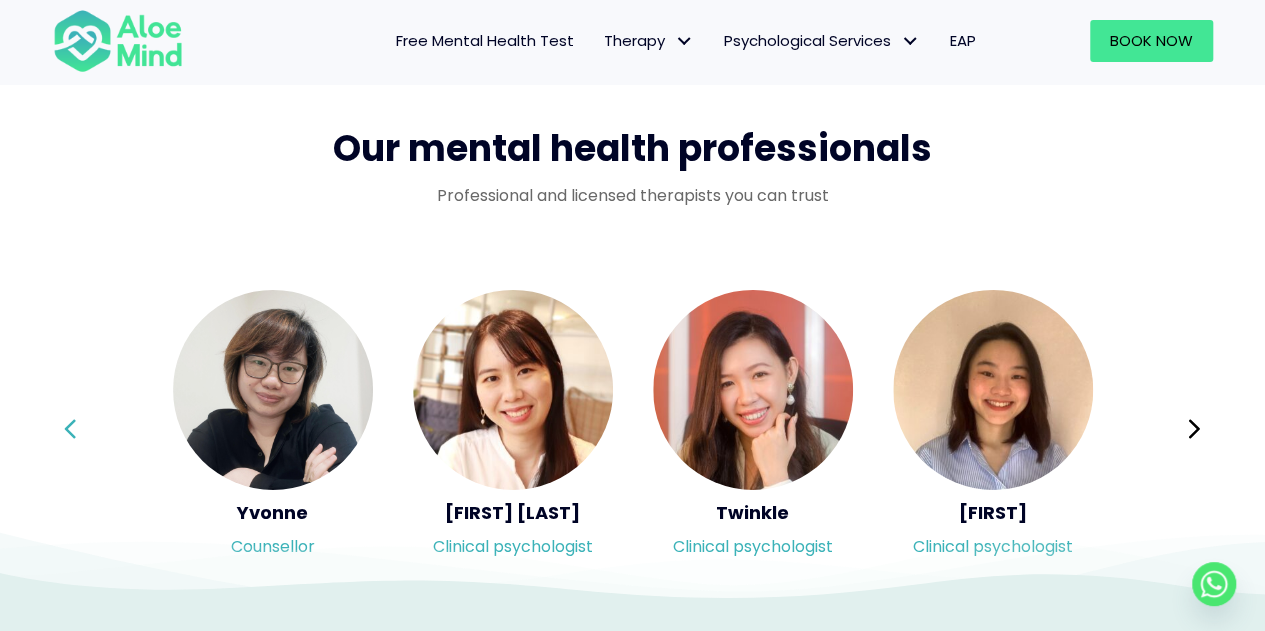 click 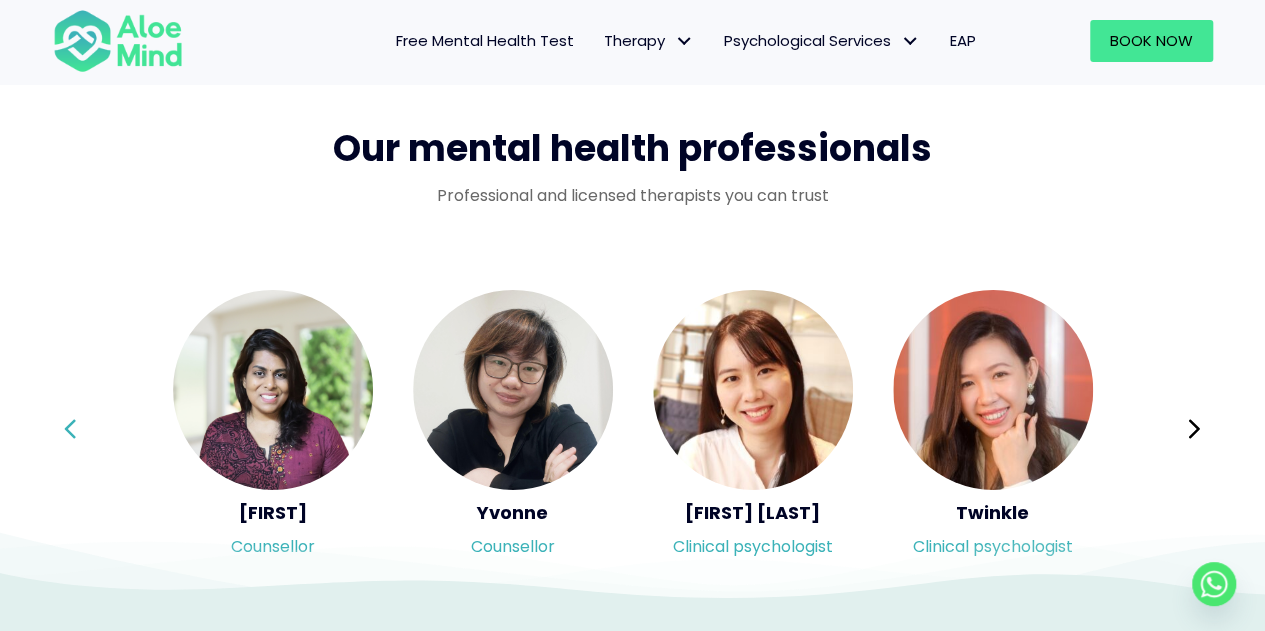 click 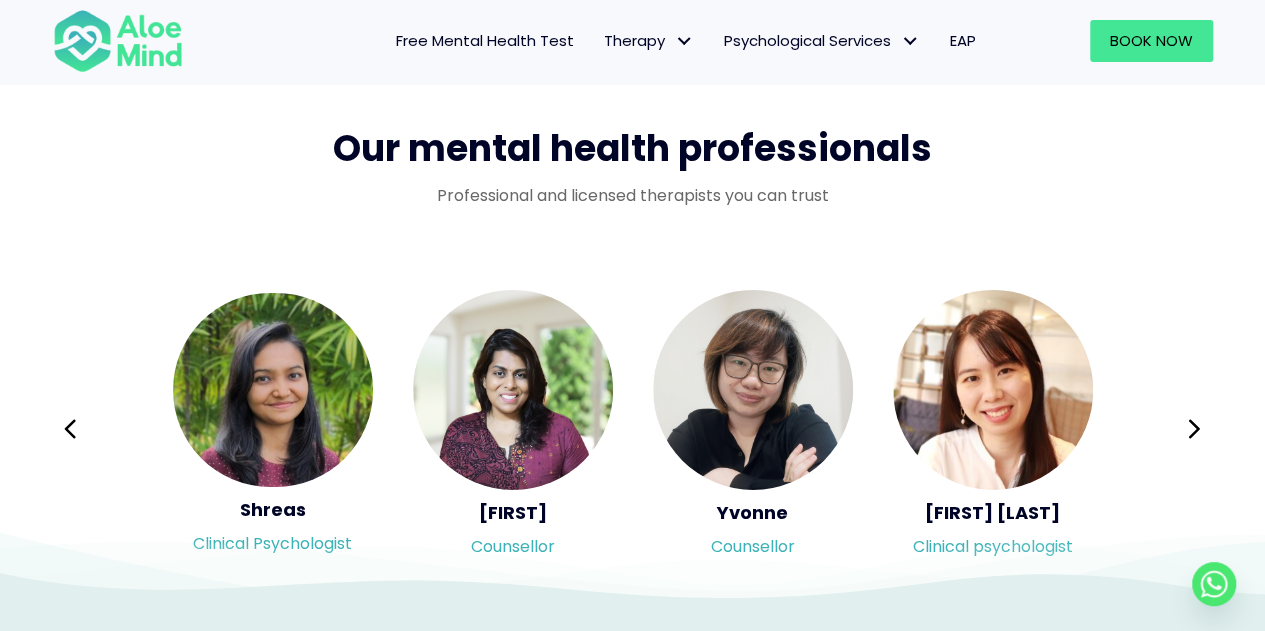 click 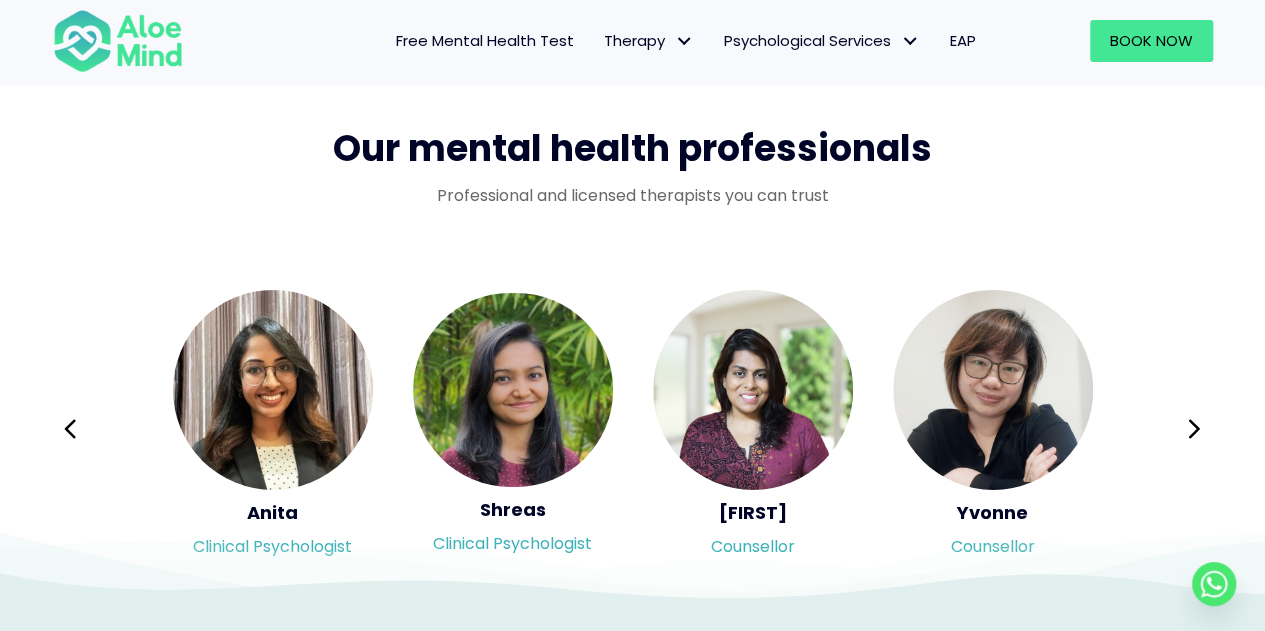 click 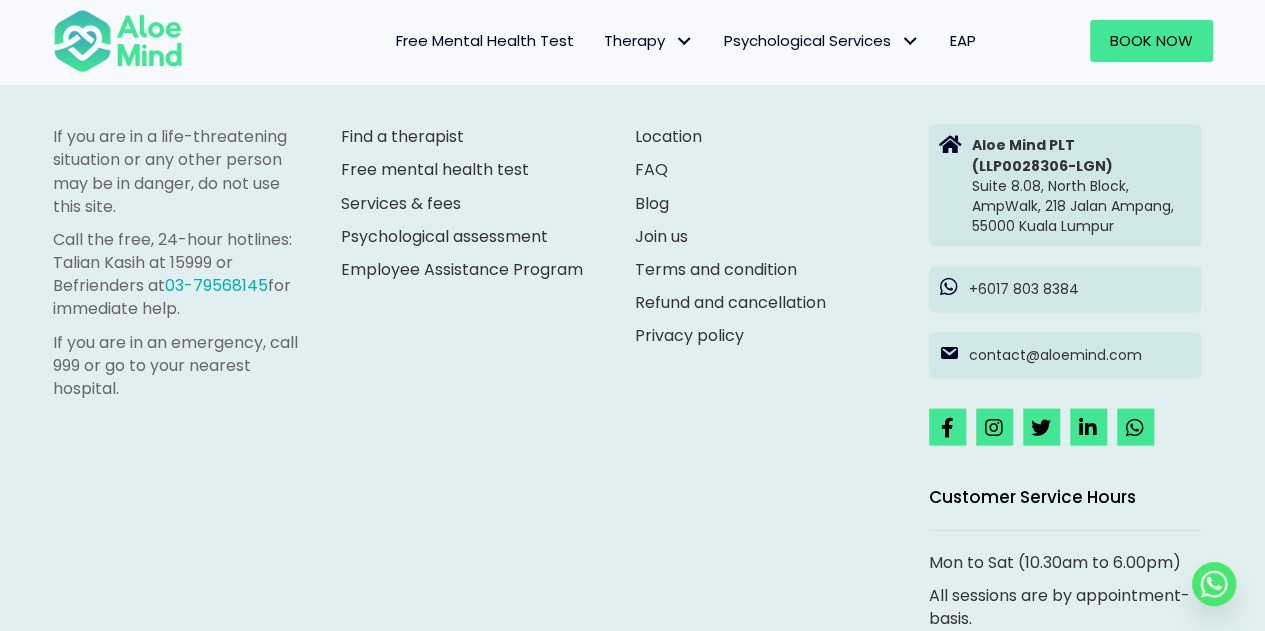 scroll, scrollTop: 5511, scrollLeft: 0, axis: vertical 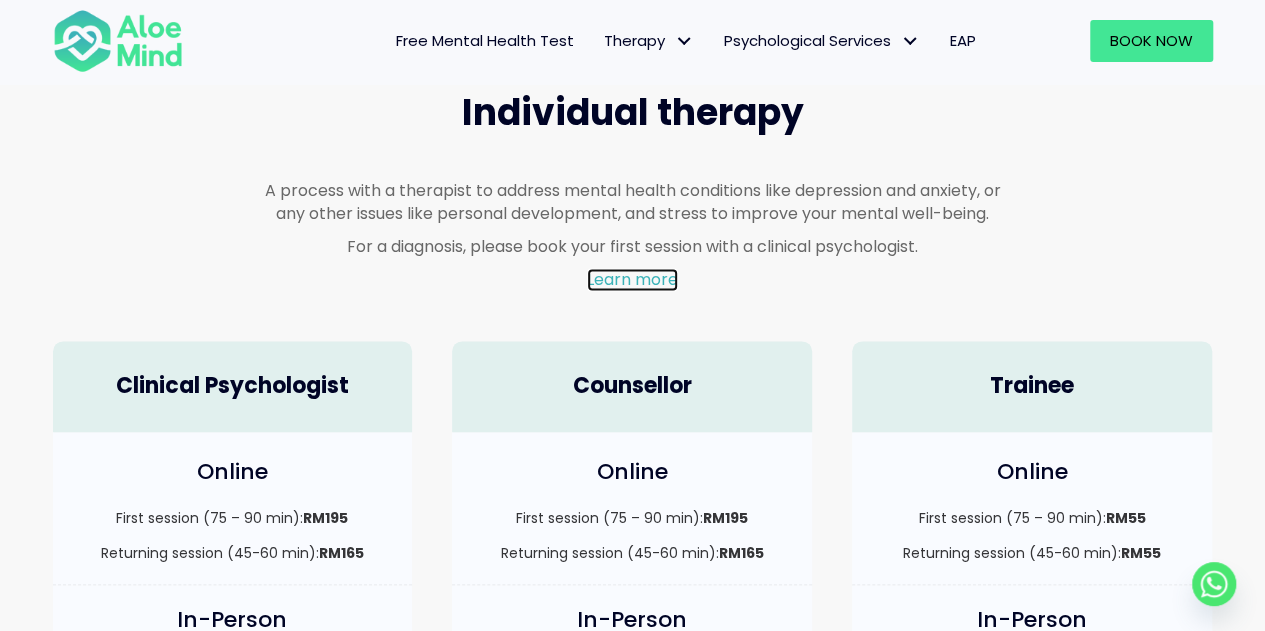 click on "Learn more" at bounding box center (632, 279) 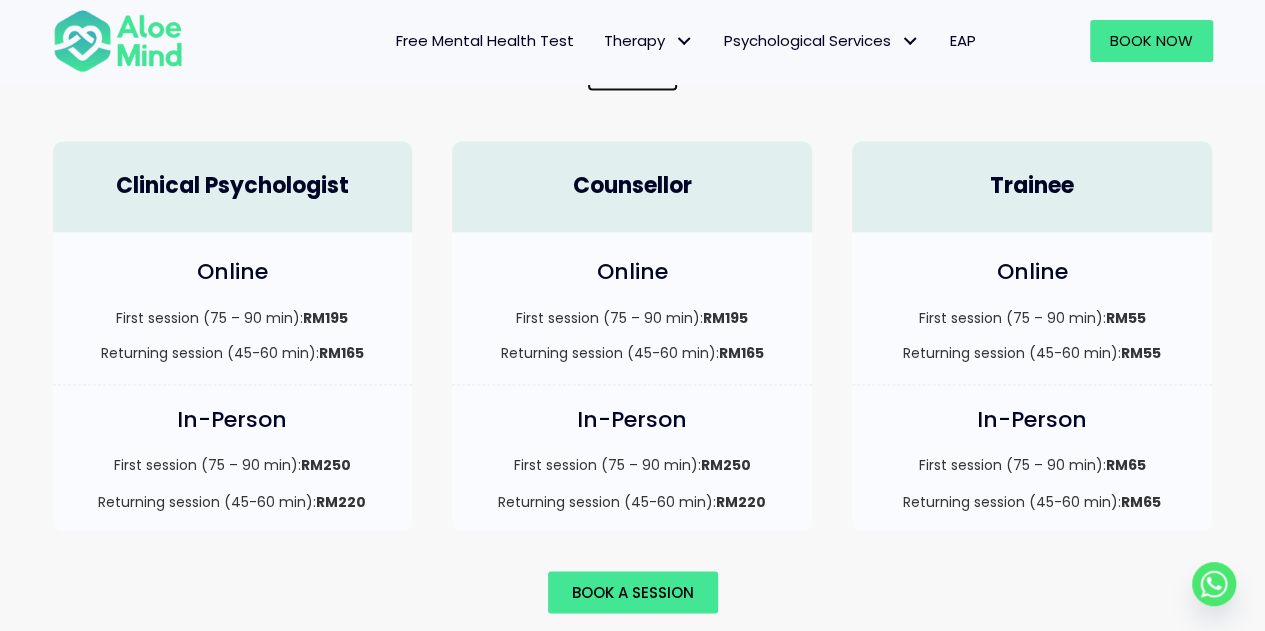 scroll, scrollTop: 1400, scrollLeft: 0, axis: vertical 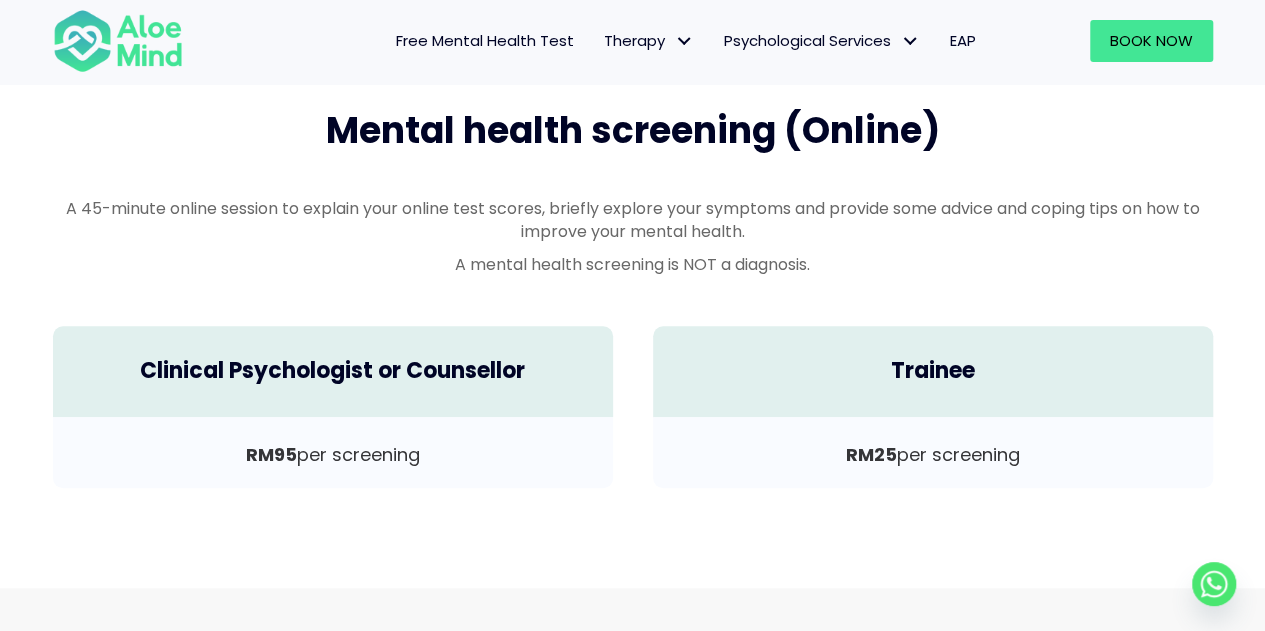click on "RM95  per screening" at bounding box center [333, 455] 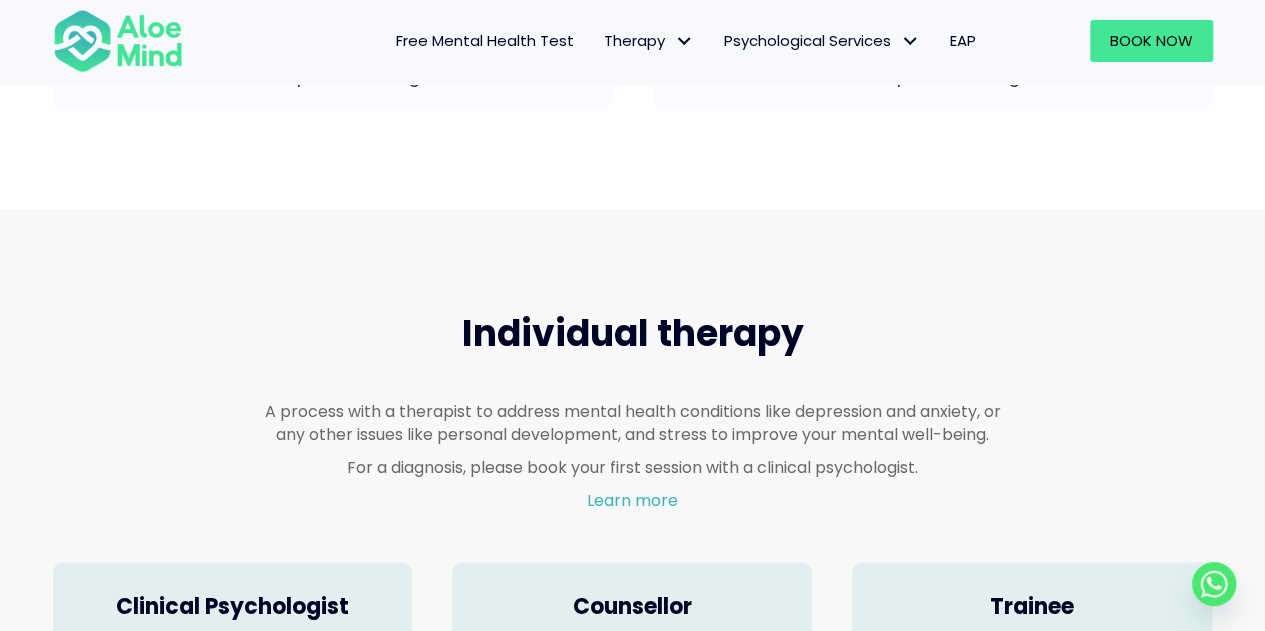 scroll, scrollTop: 1000, scrollLeft: 0, axis: vertical 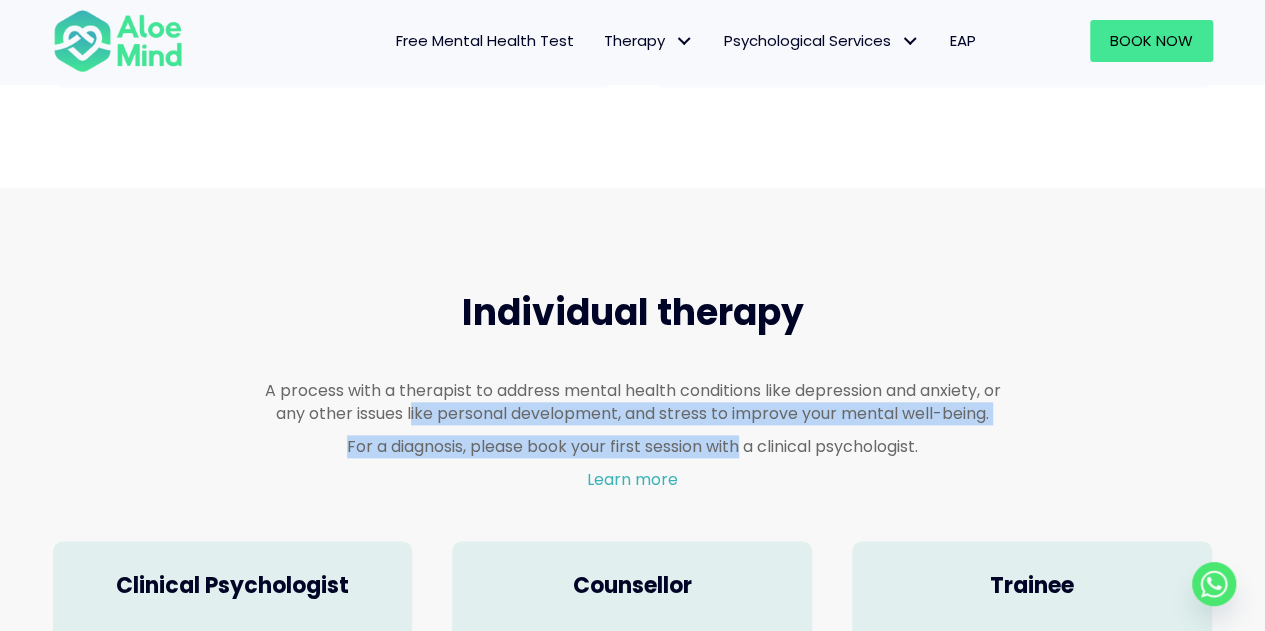 drag, startPoint x: 410, startPoint y: 404, endPoint x: 741, endPoint y: 437, distance: 332.64096 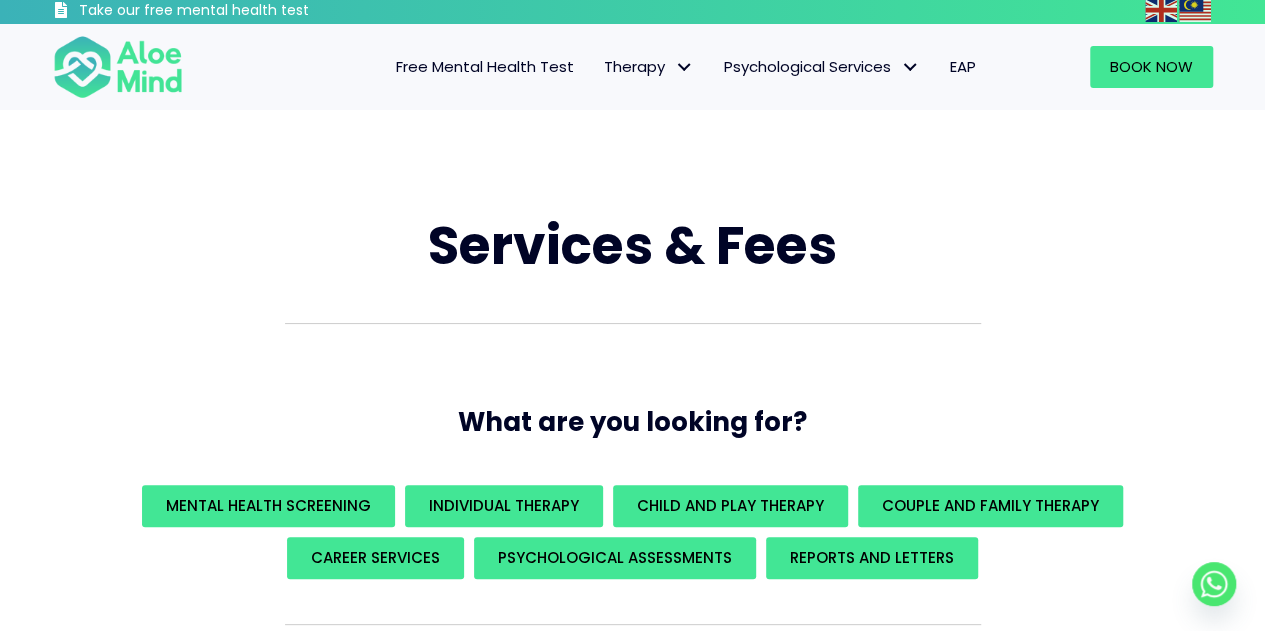 scroll, scrollTop: 0, scrollLeft: 0, axis: both 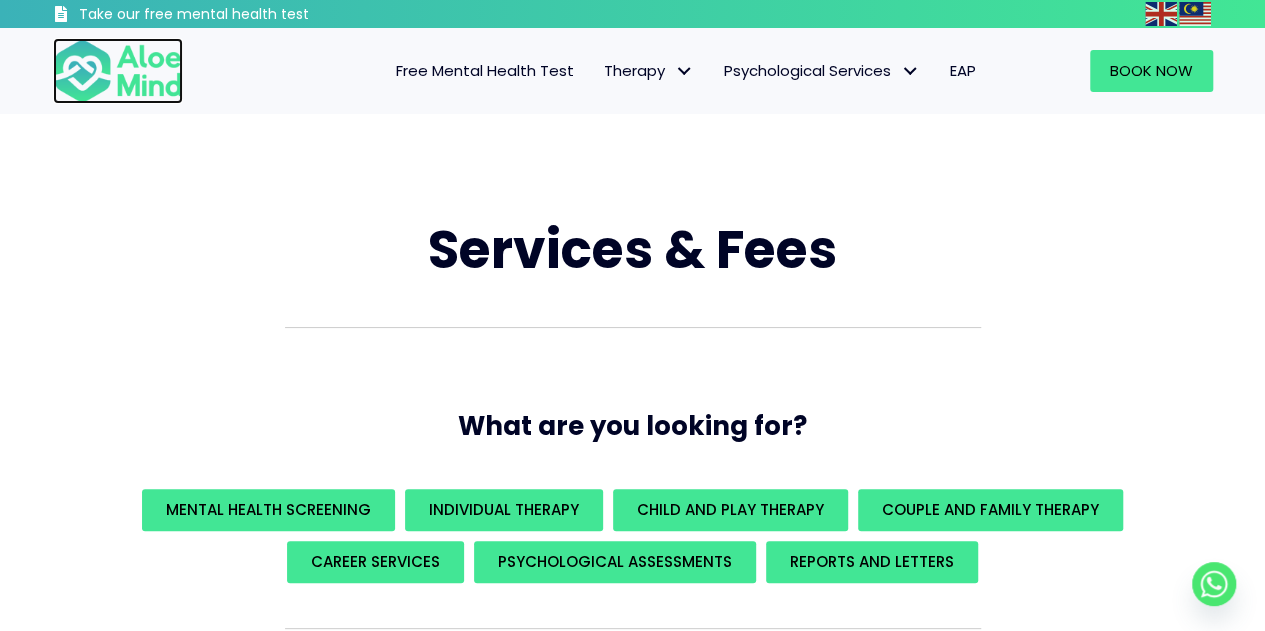 click at bounding box center [118, 71] 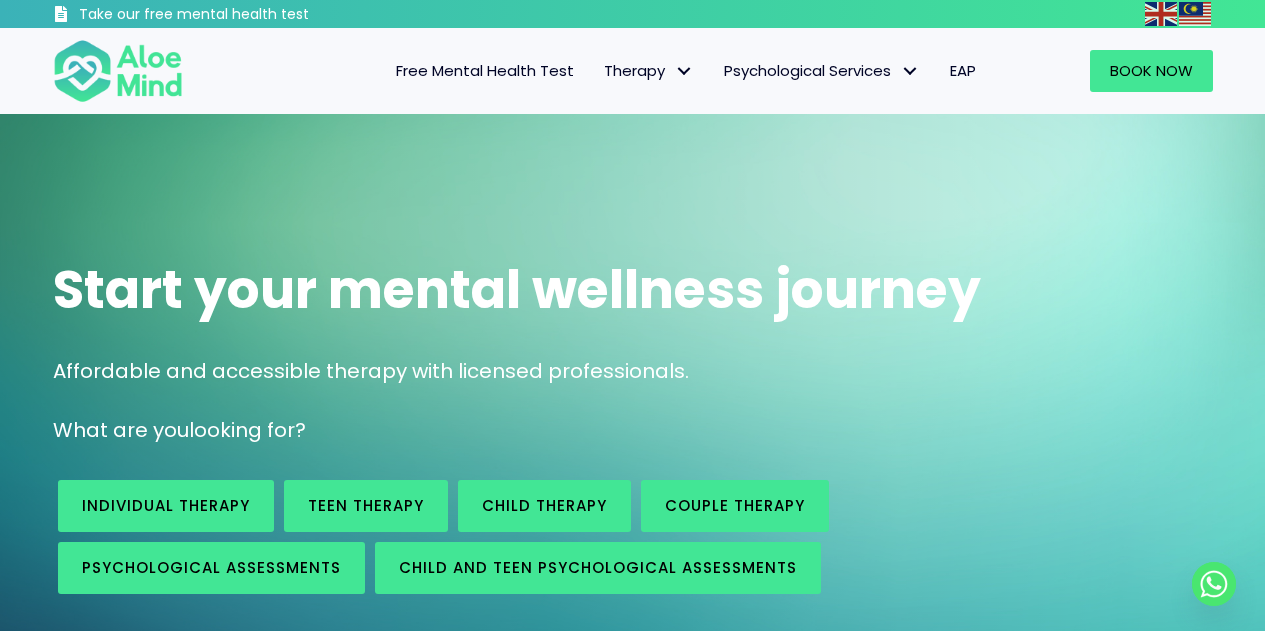 scroll, scrollTop: 0, scrollLeft: 0, axis: both 